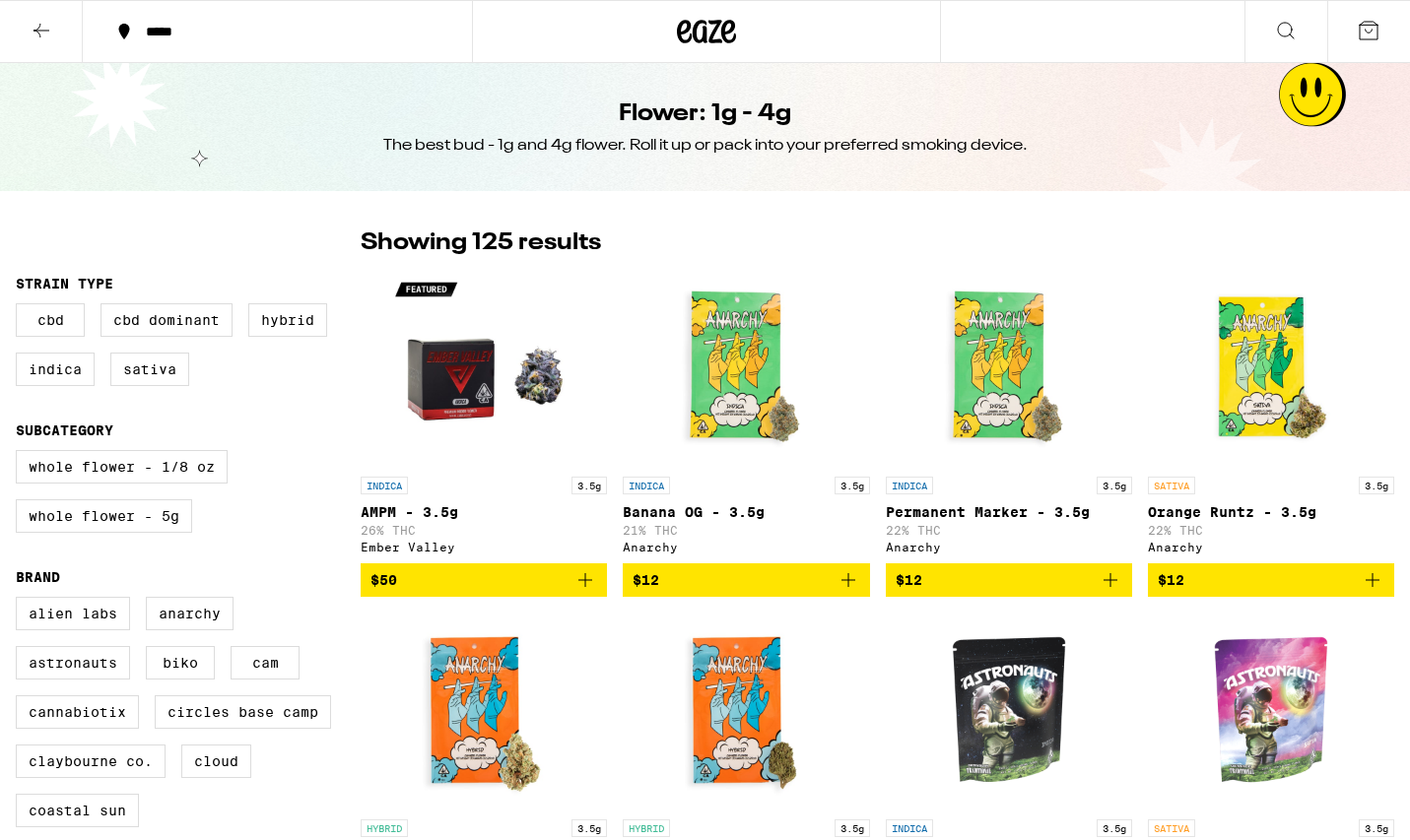 scroll, scrollTop: 0, scrollLeft: 0, axis: both 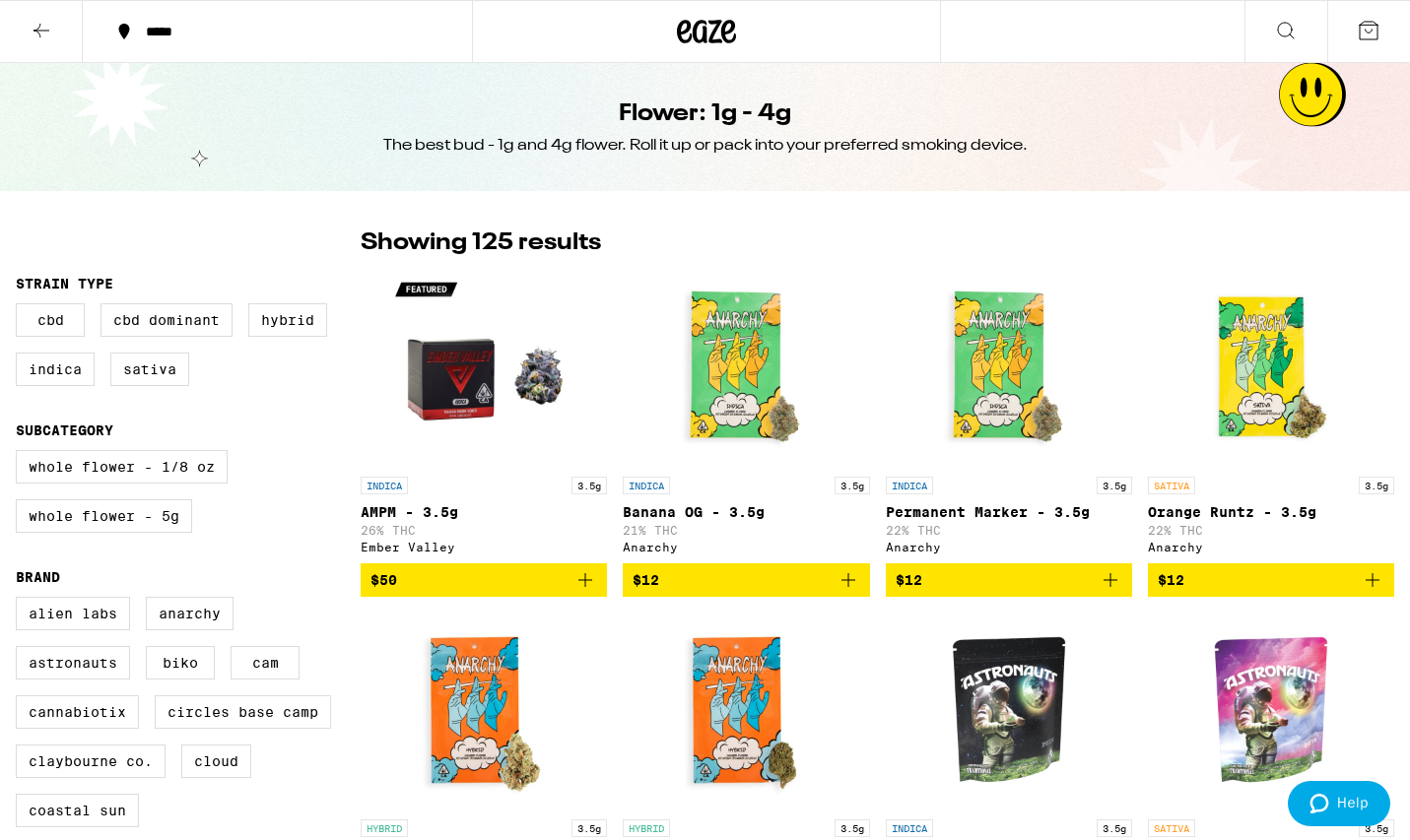 click 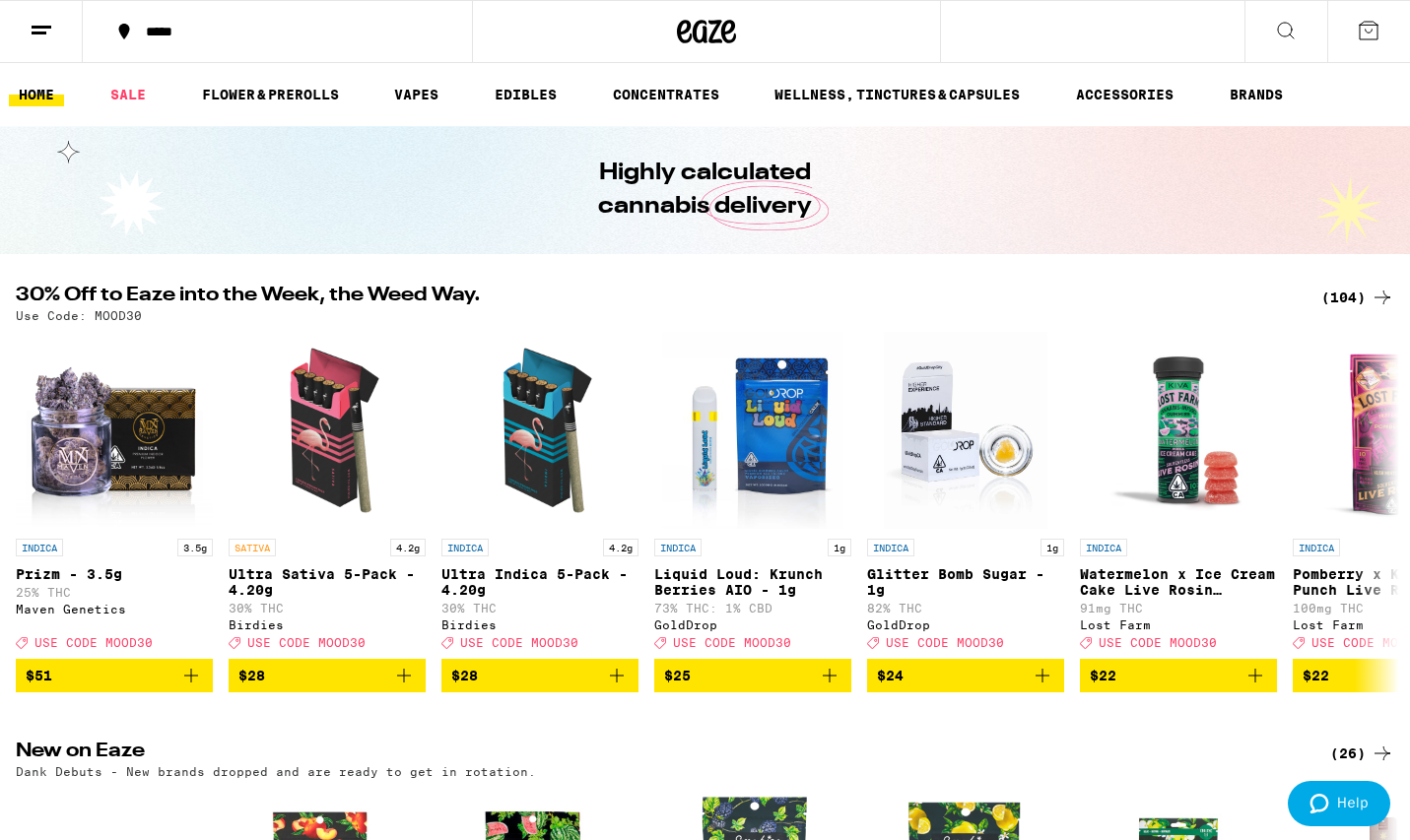 scroll, scrollTop: 0, scrollLeft: 0, axis: both 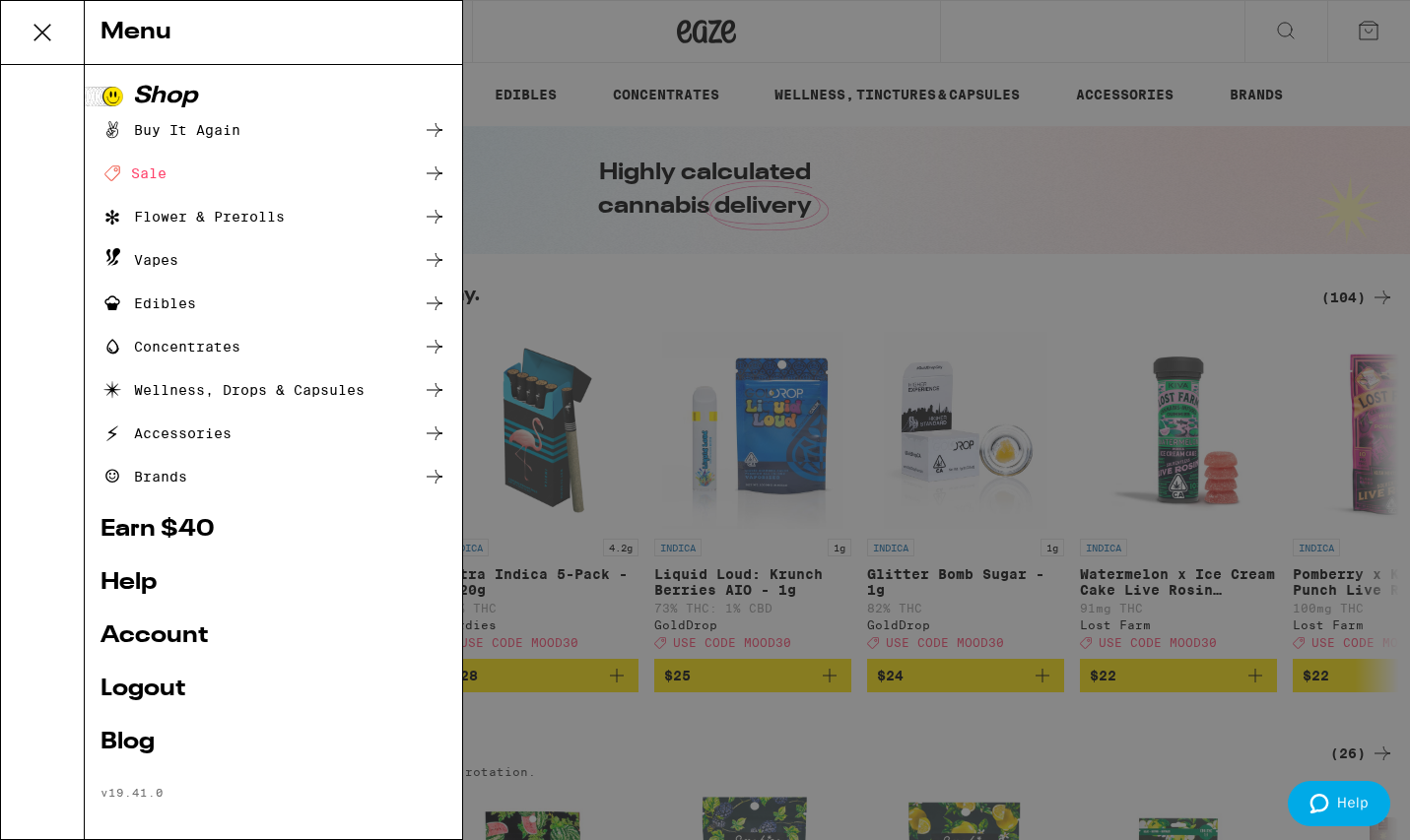 click on "Buy It Again" at bounding box center [170, 130] 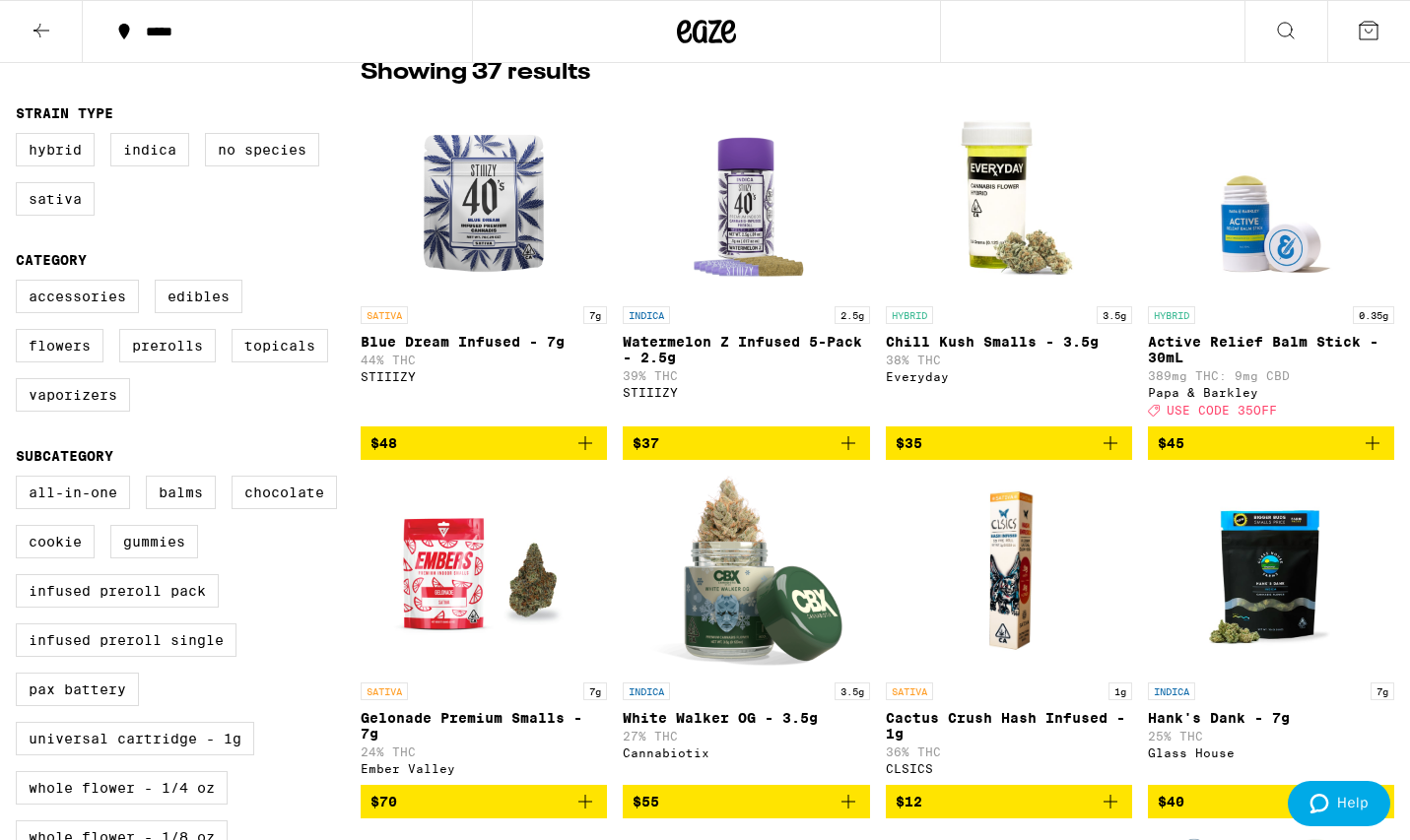 scroll, scrollTop: 173, scrollLeft: 0, axis: vertical 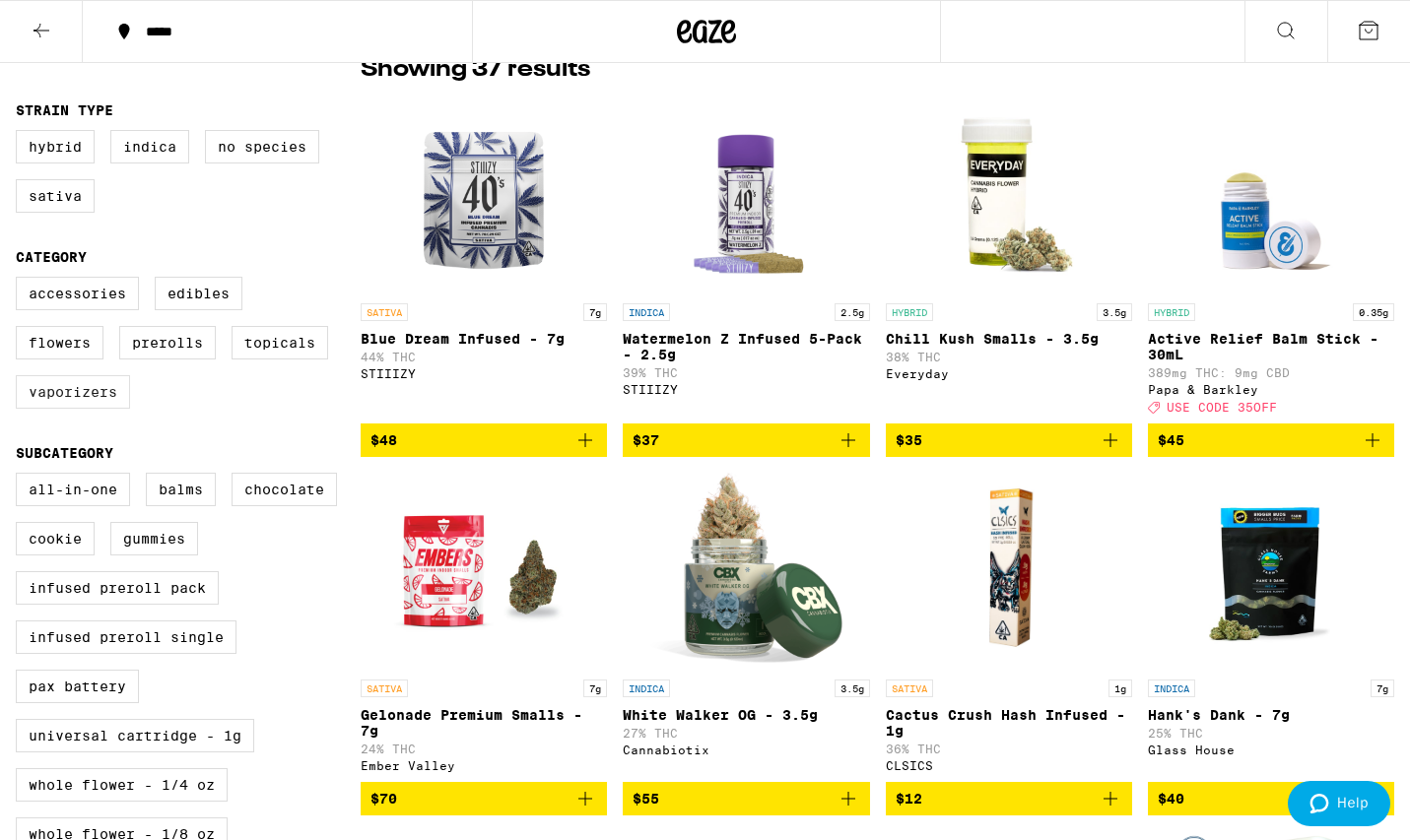 click on "Vaporizers" at bounding box center (73, 392) 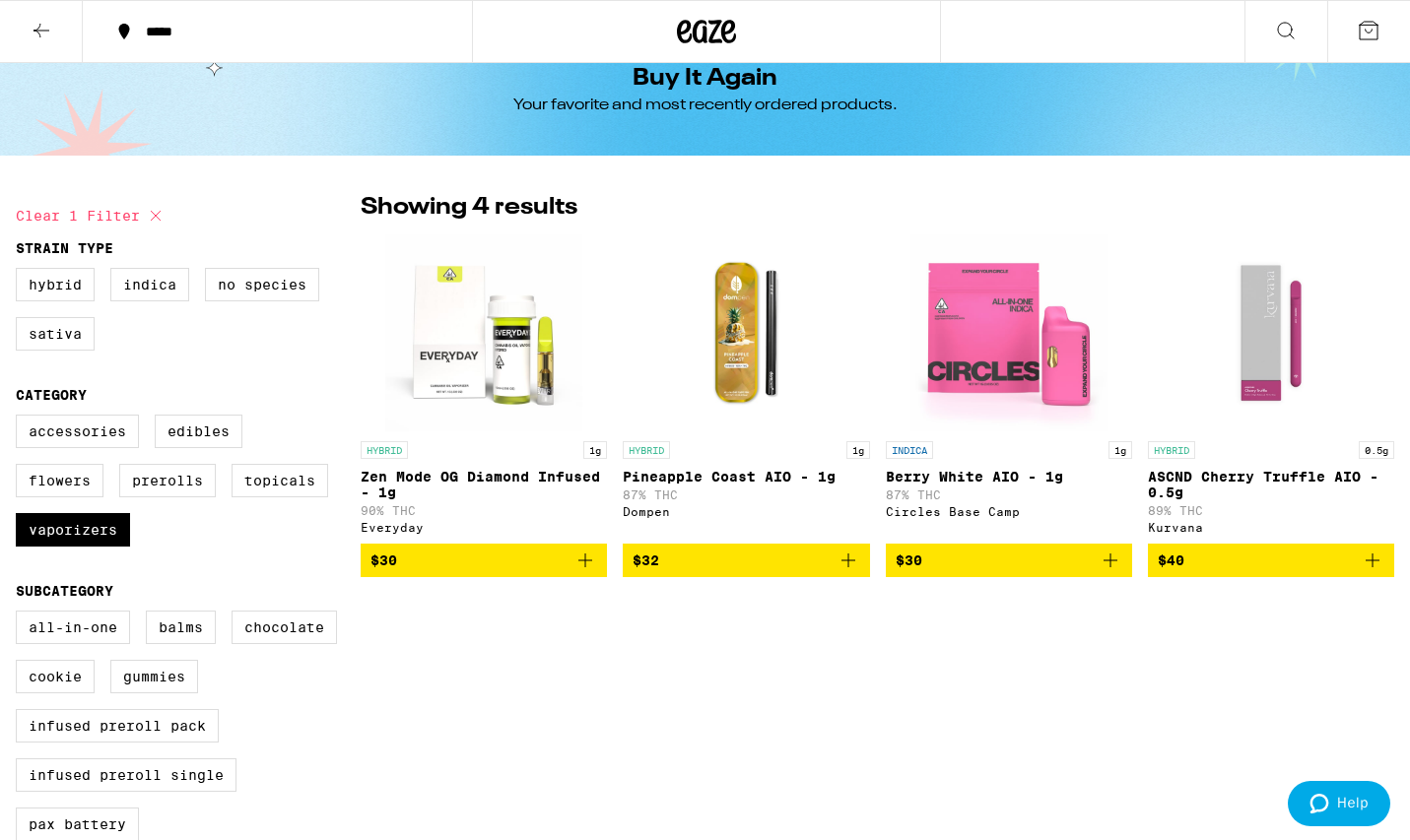 scroll, scrollTop: 0, scrollLeft: 0, axis: both 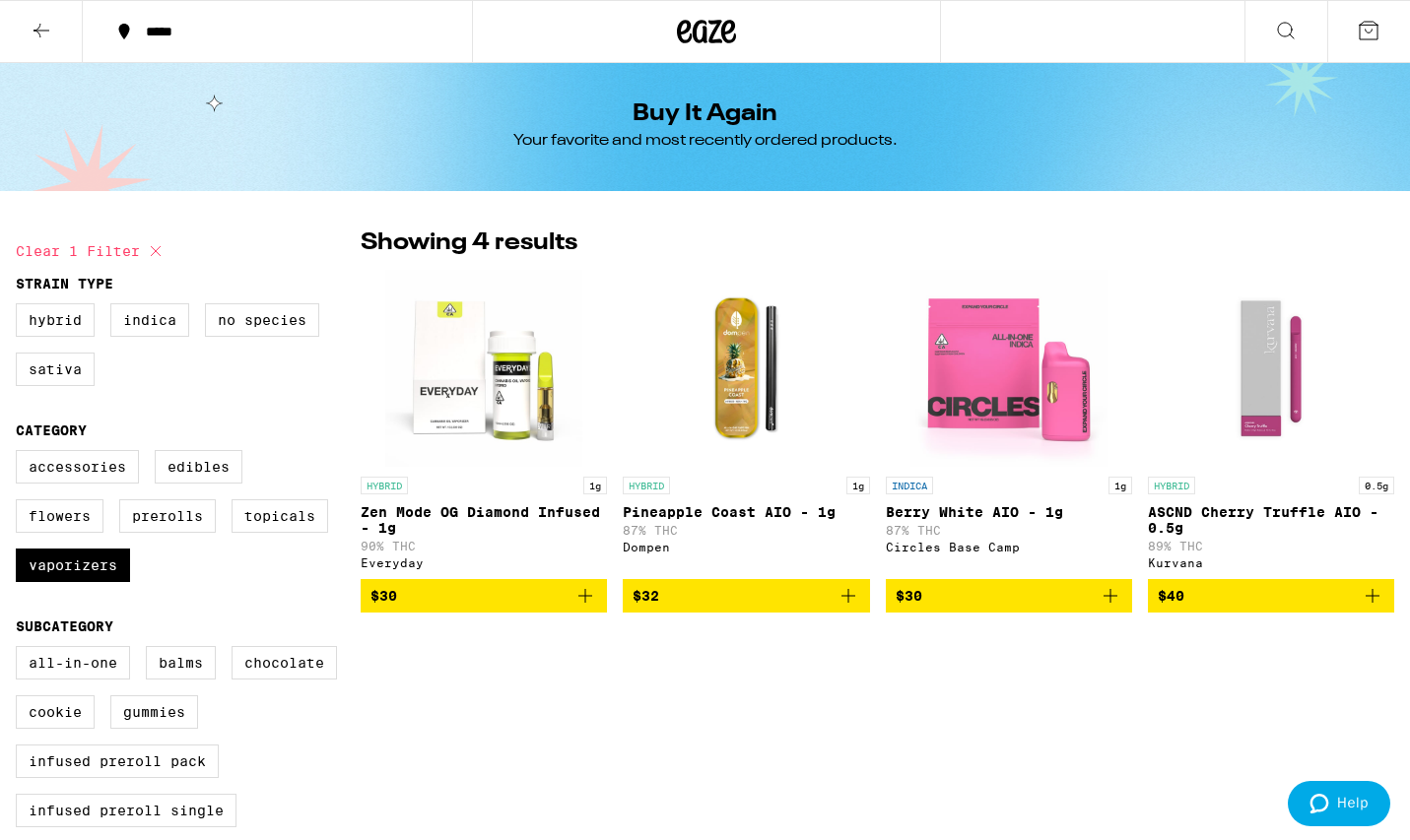 click 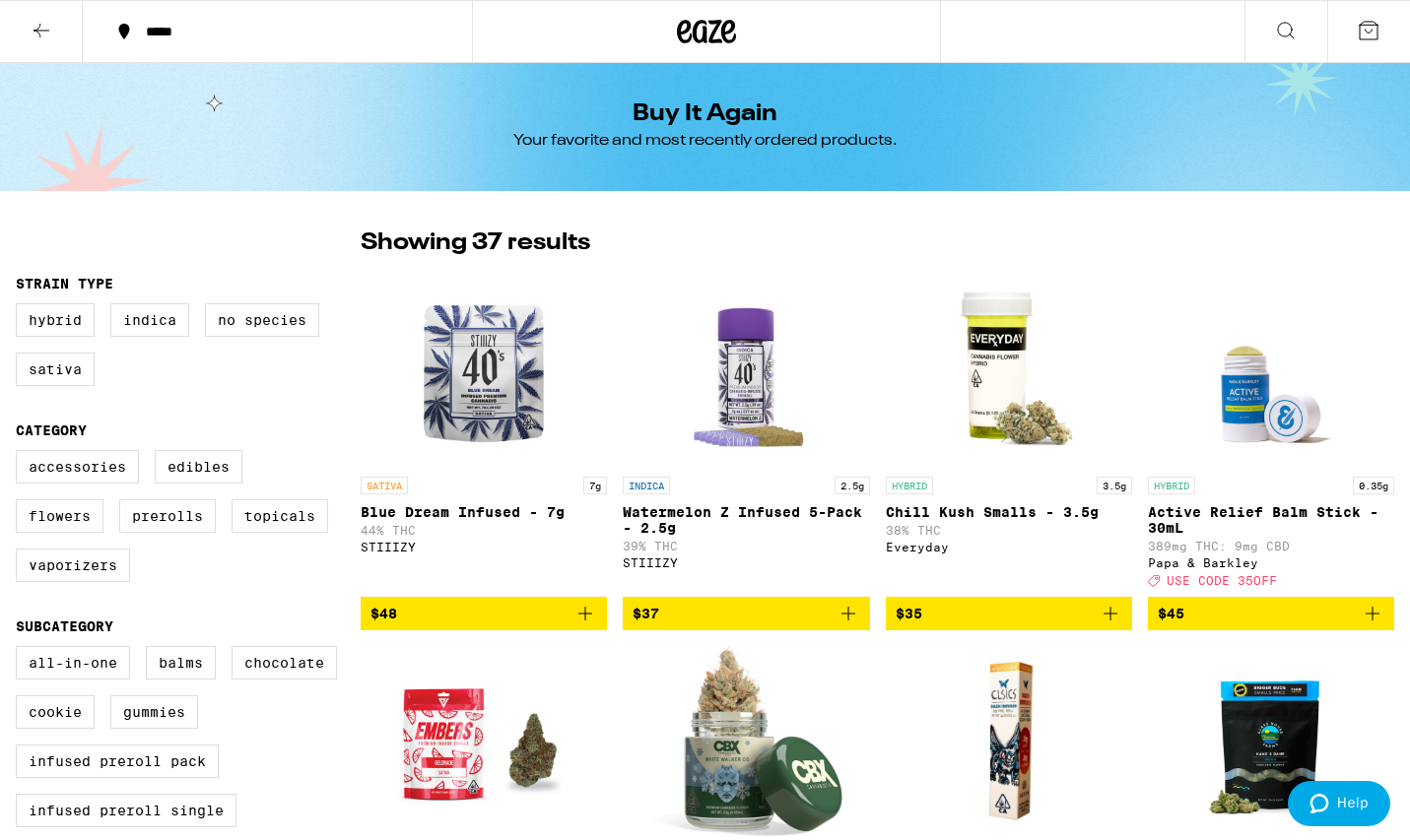 click 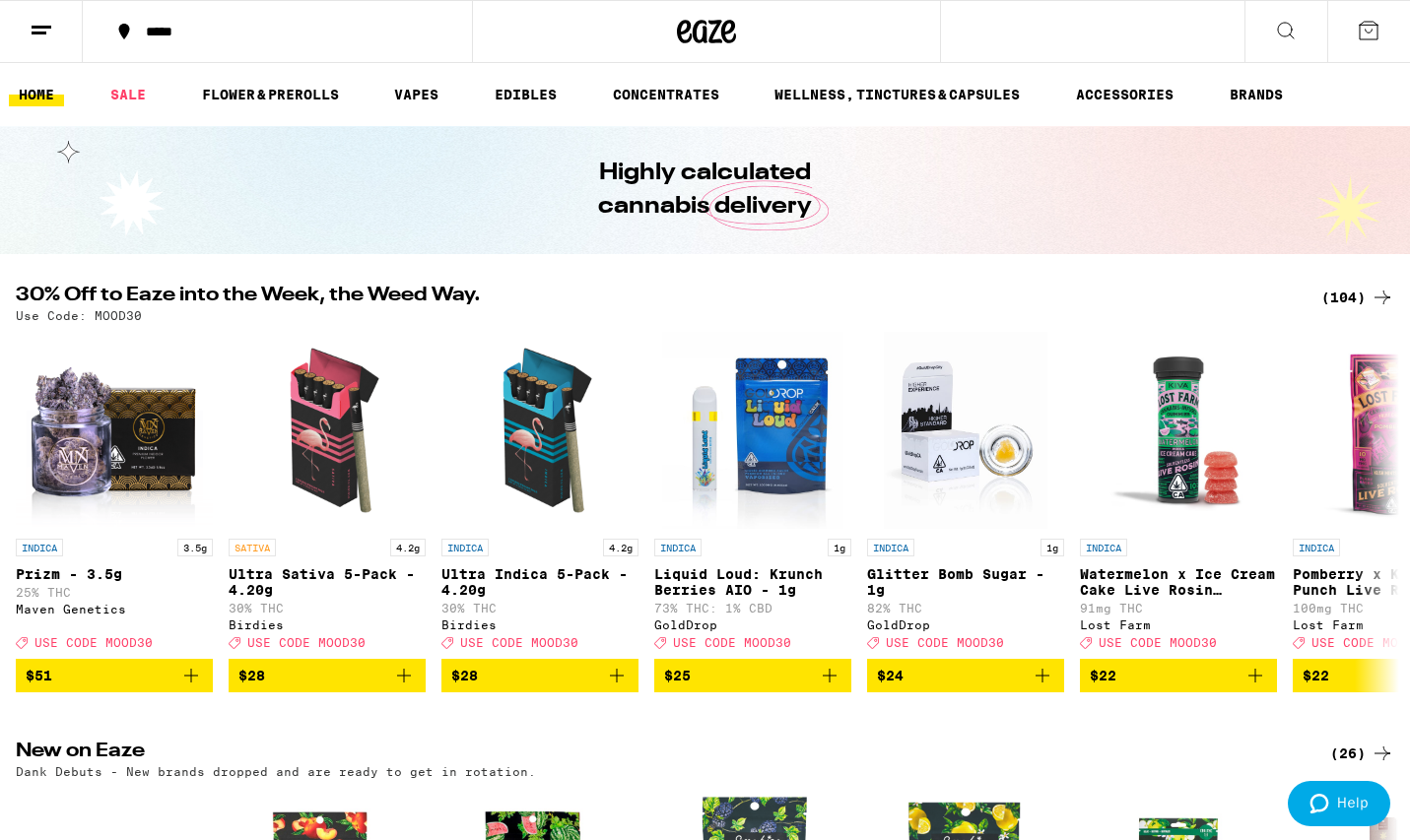 scroll, scrollTop: 0, scrollLeft: 0, axis: both 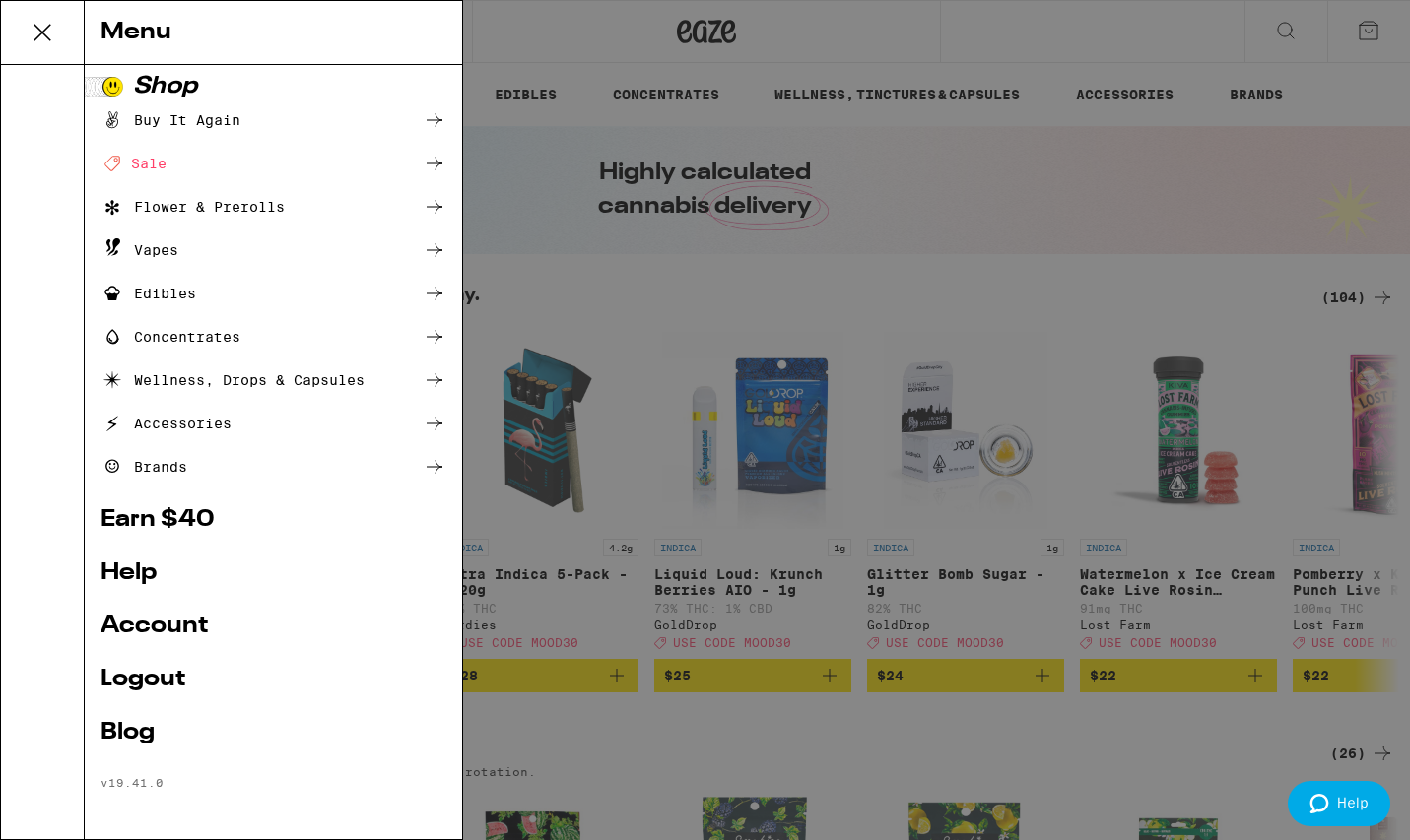 click on "Account" at bounding box center [273, 626] 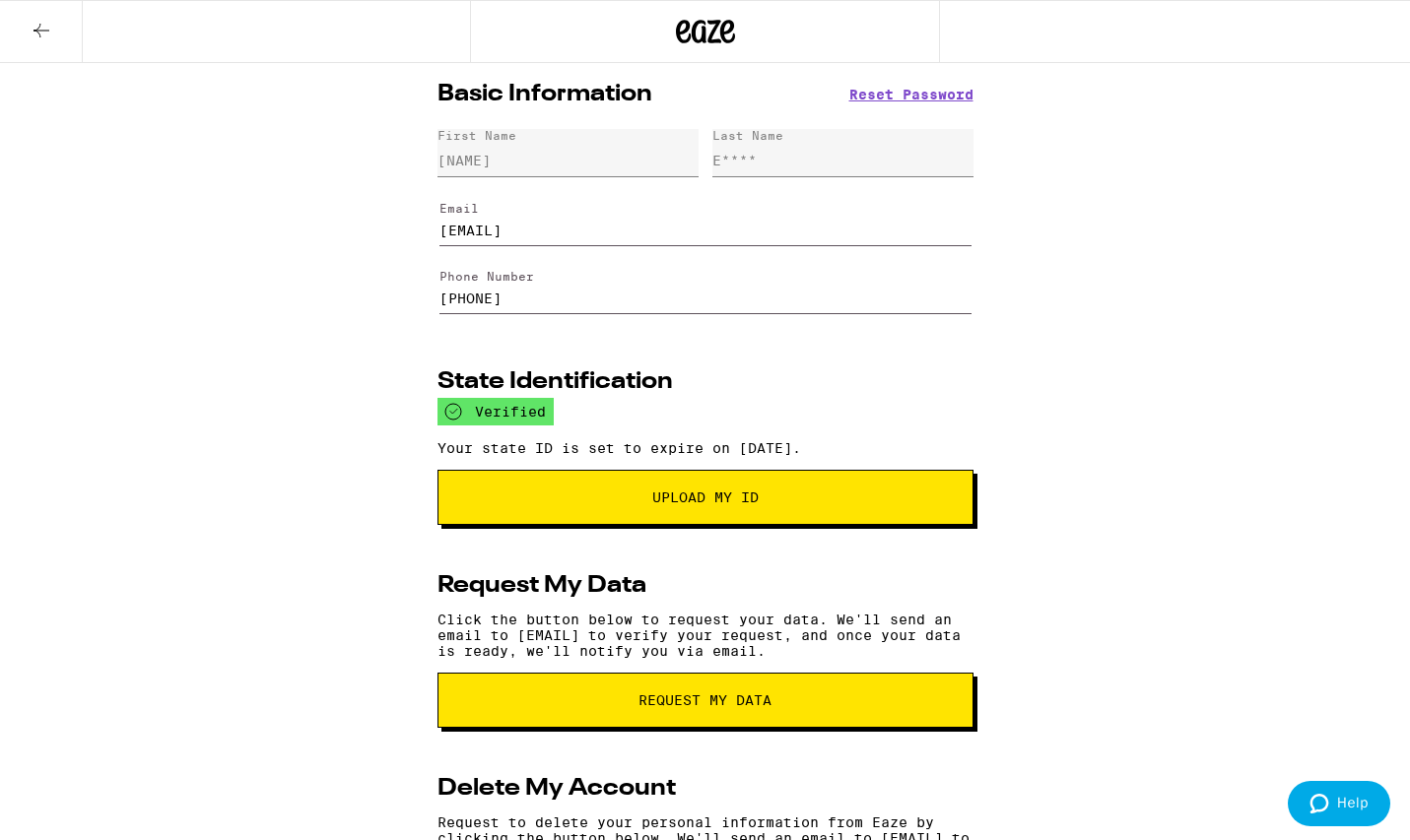 scroll, scrollTop: 203, scrollLeft: 0, axis: vertical 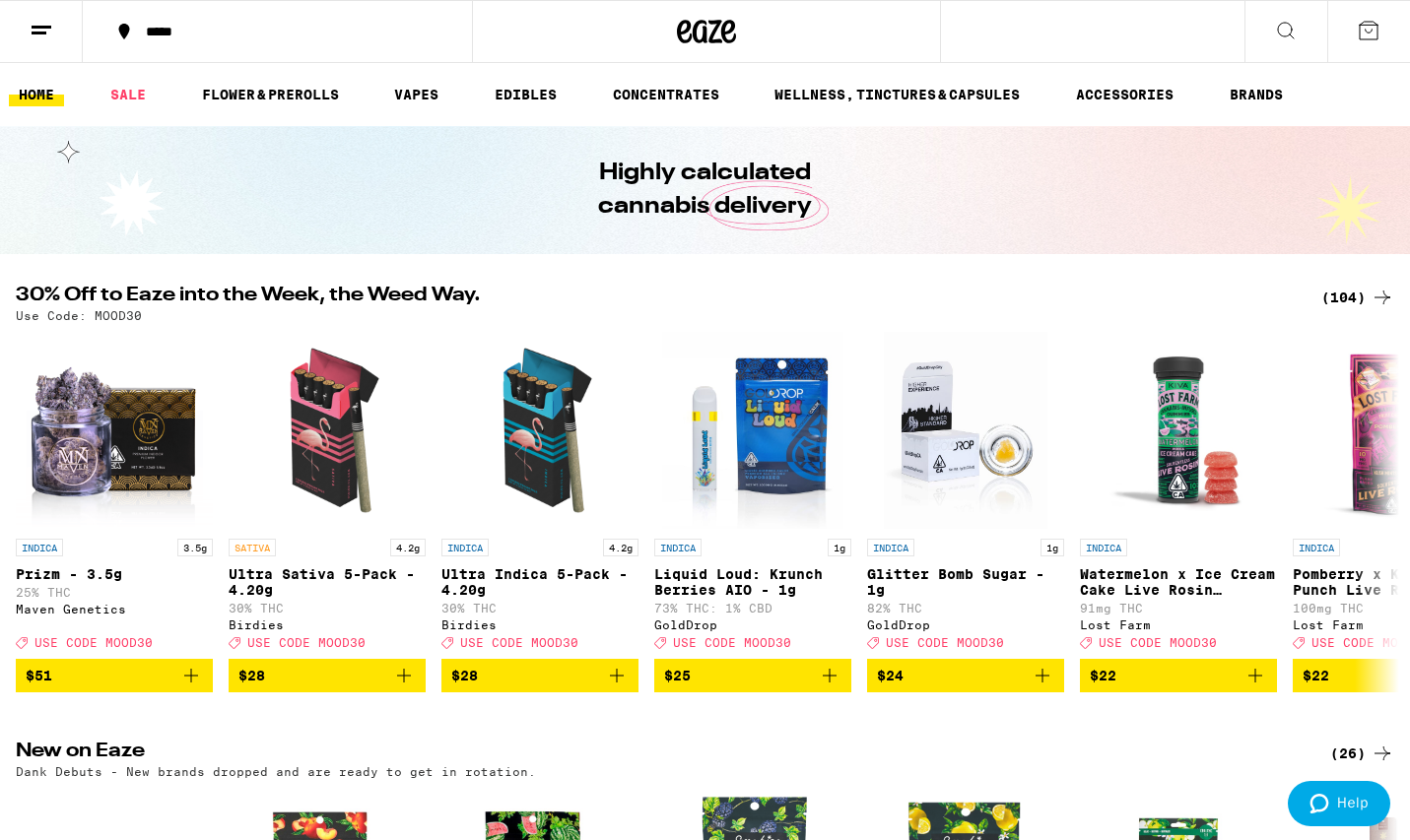 click 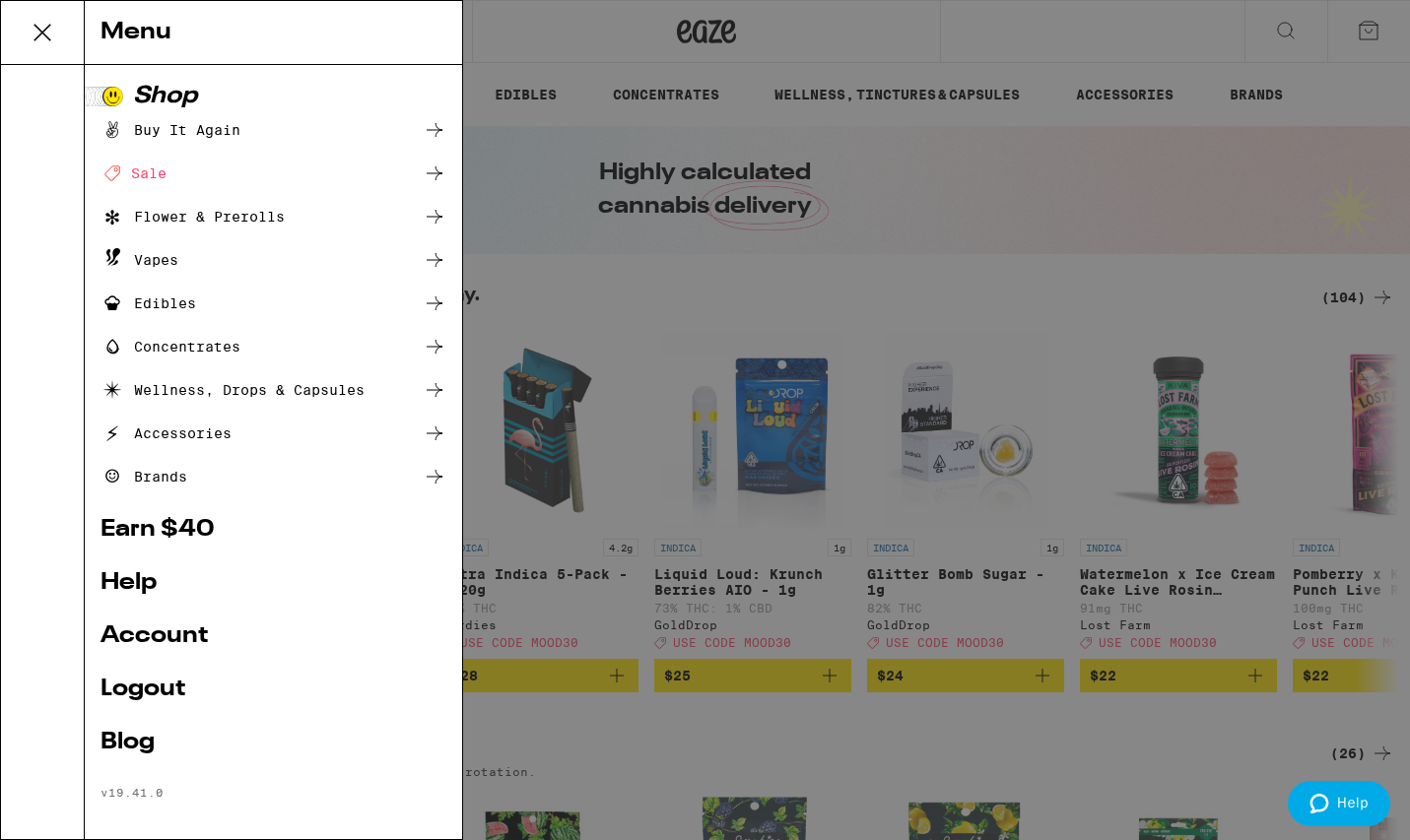 click on "Buy It Again" at bounding box center (170, 130) 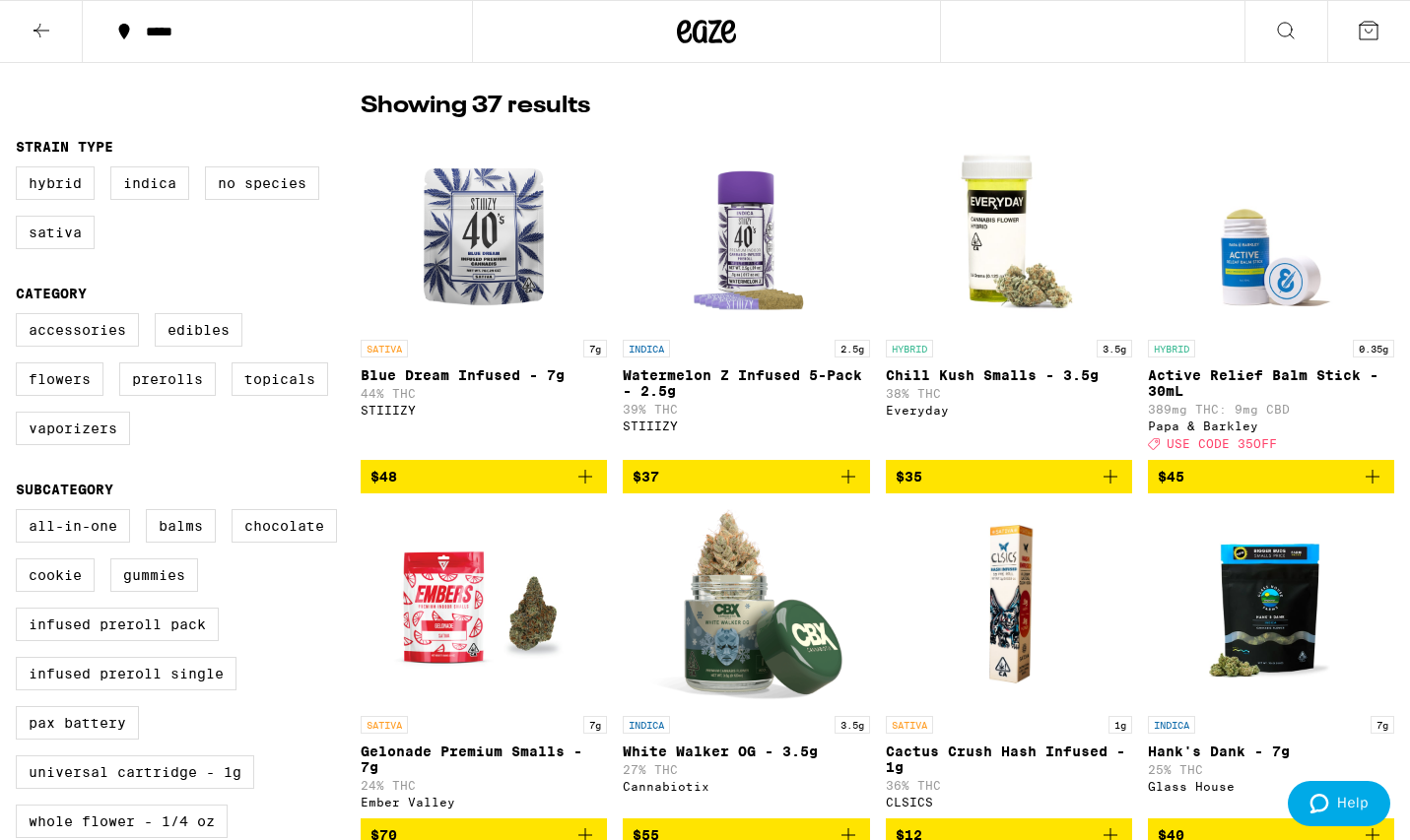 scroll, scrollTop: 0, scrollLeft: 0, axis: both 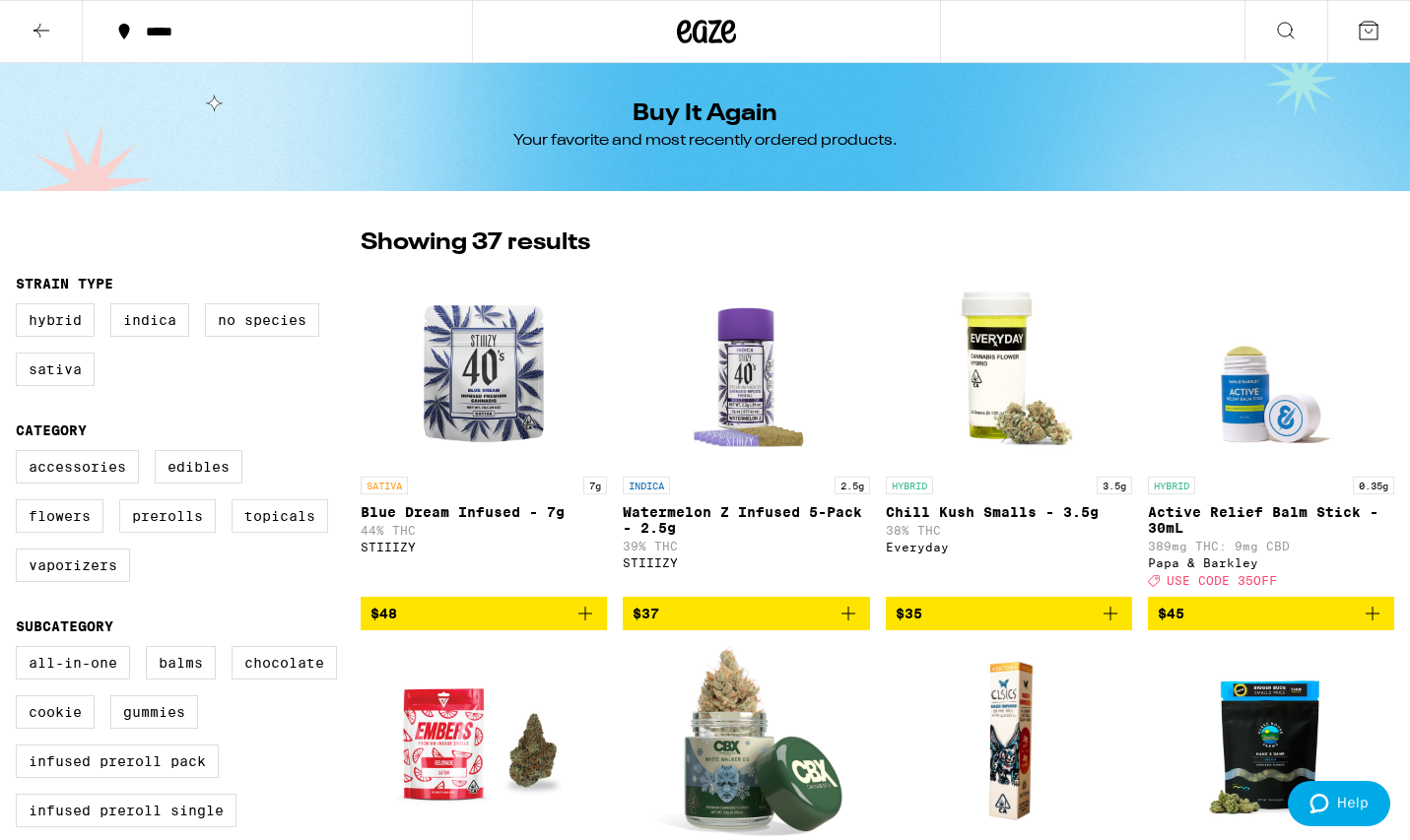 click 